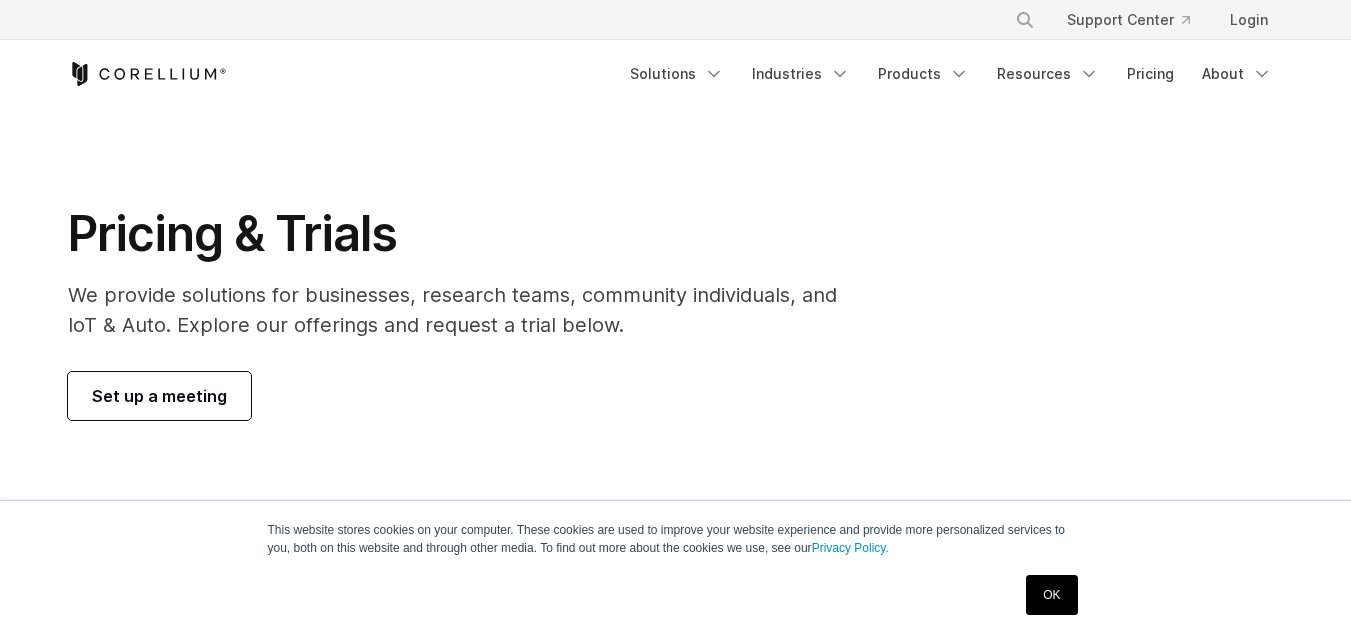 scroll, scrollTop: 0, scrollLeft: 0, axis: both 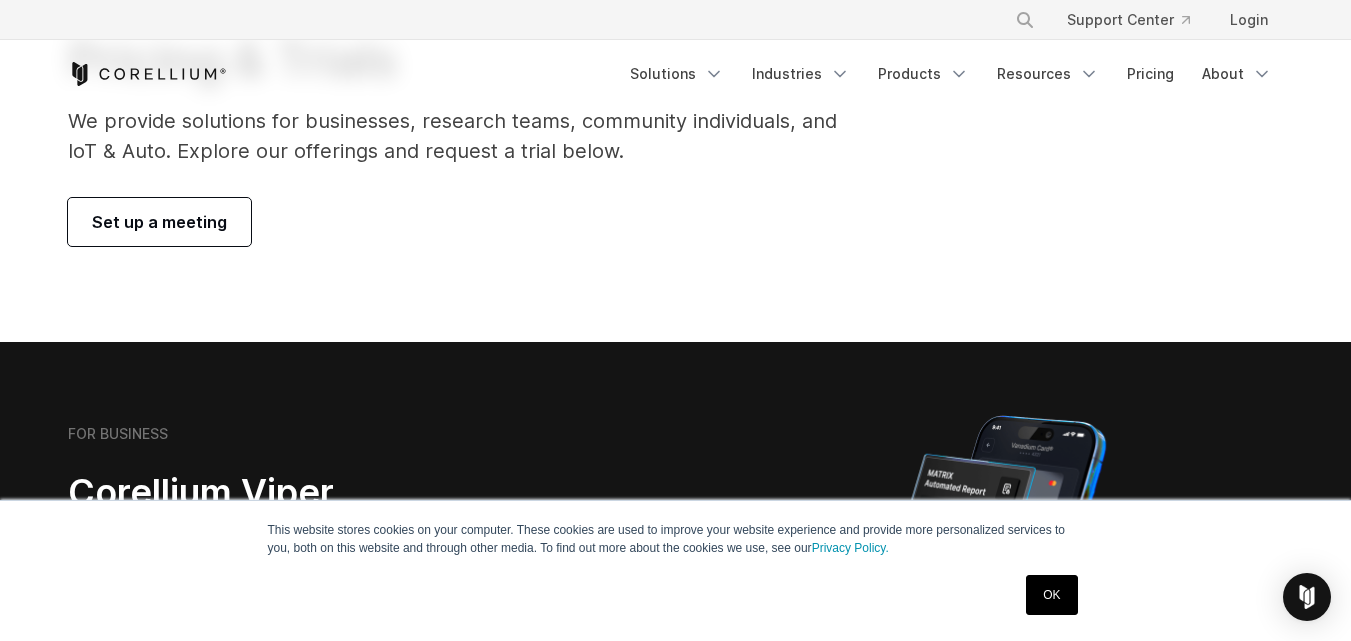 click on "OK" at bounding box center (1051, 595) 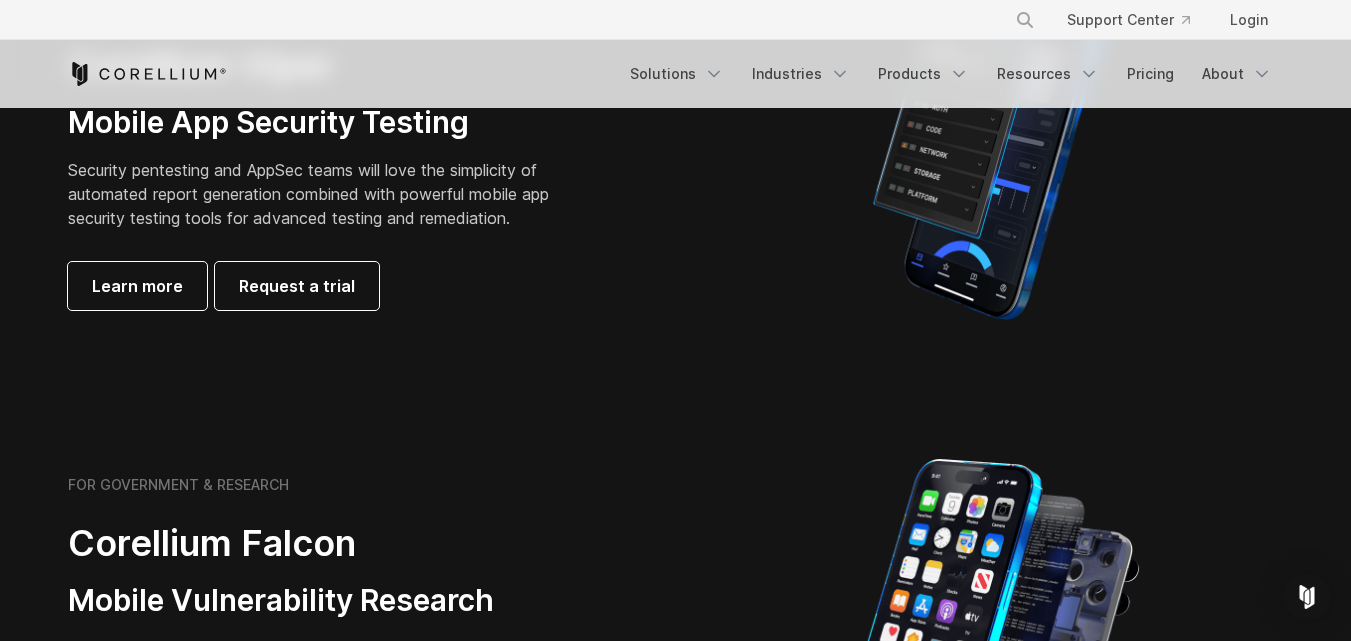 scroll, scrollTop: 652, scrollLeft: 0, axis: vertical 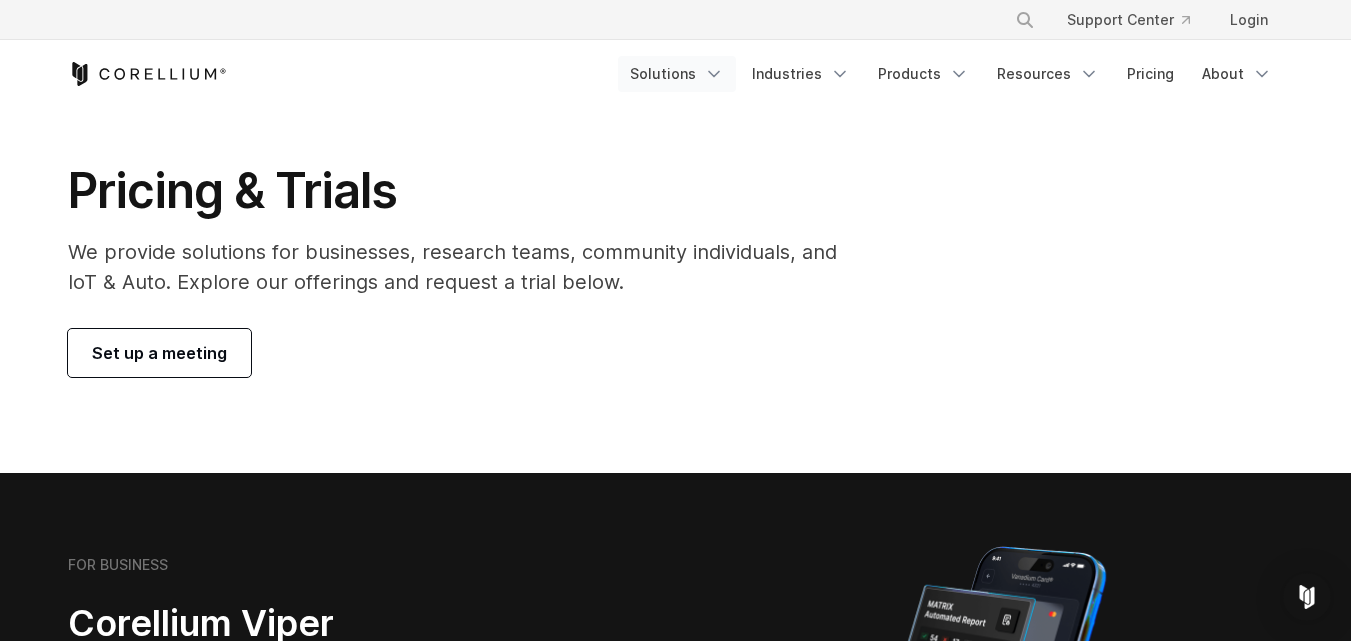 click on "Solutions" at bounding box center (677, 74) 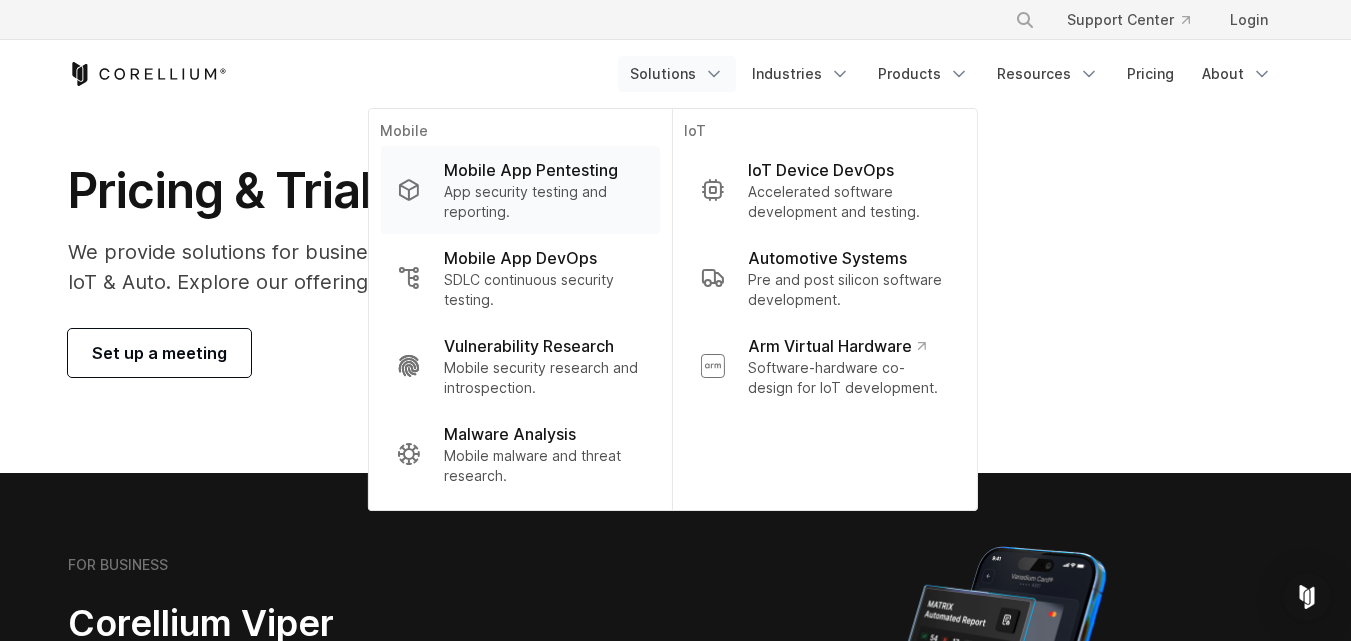click on "Mobile App Pentesting" at bounding box center (543, 170) 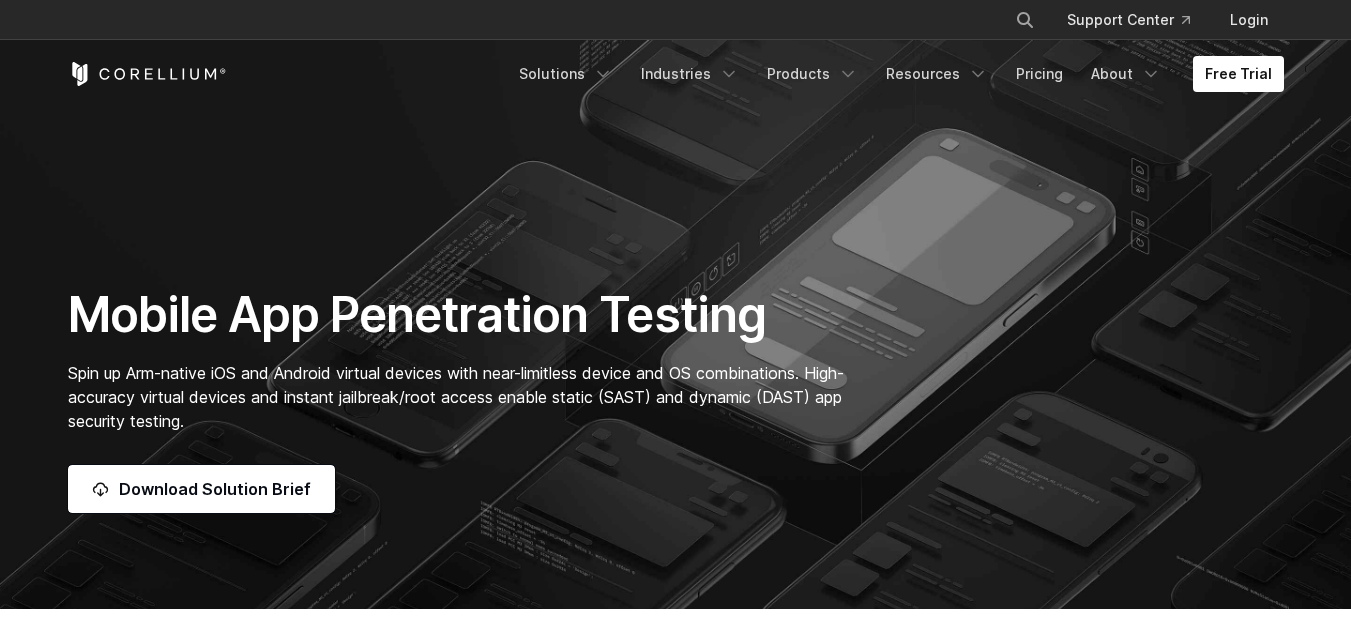 scroll, scrollTop: 0, scrollLeft: 0, axis: both 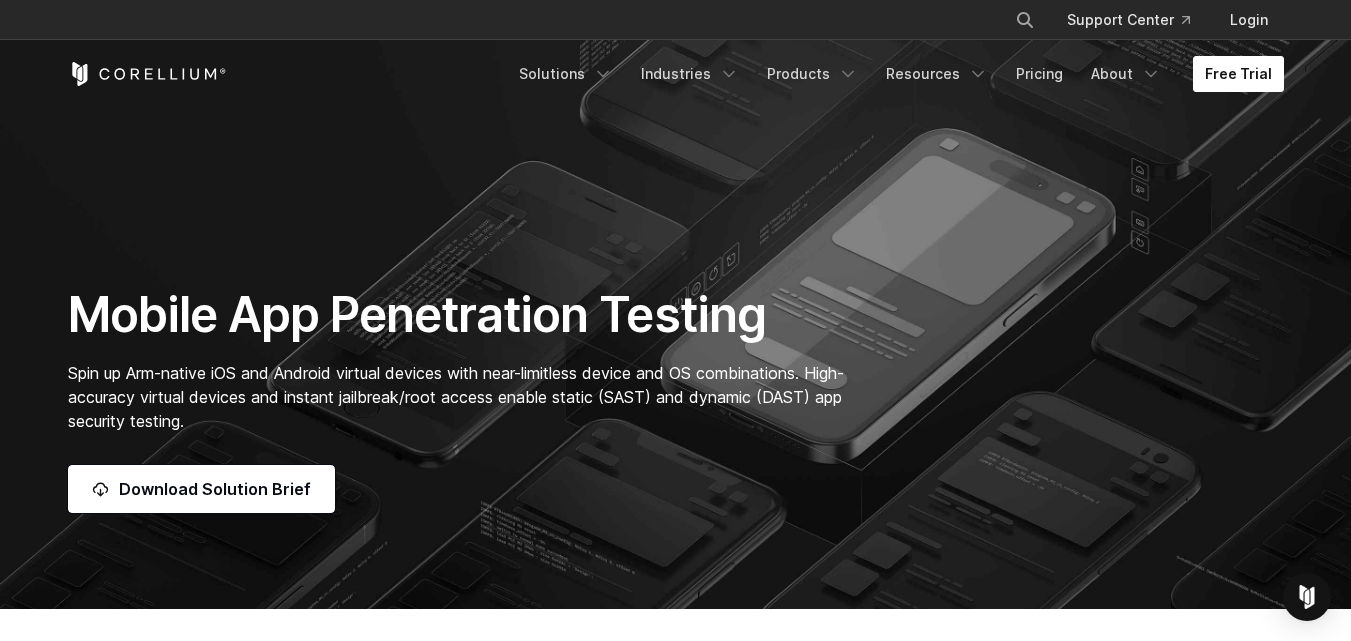 click on "Free Trial" at bounding box center (1238, 74) 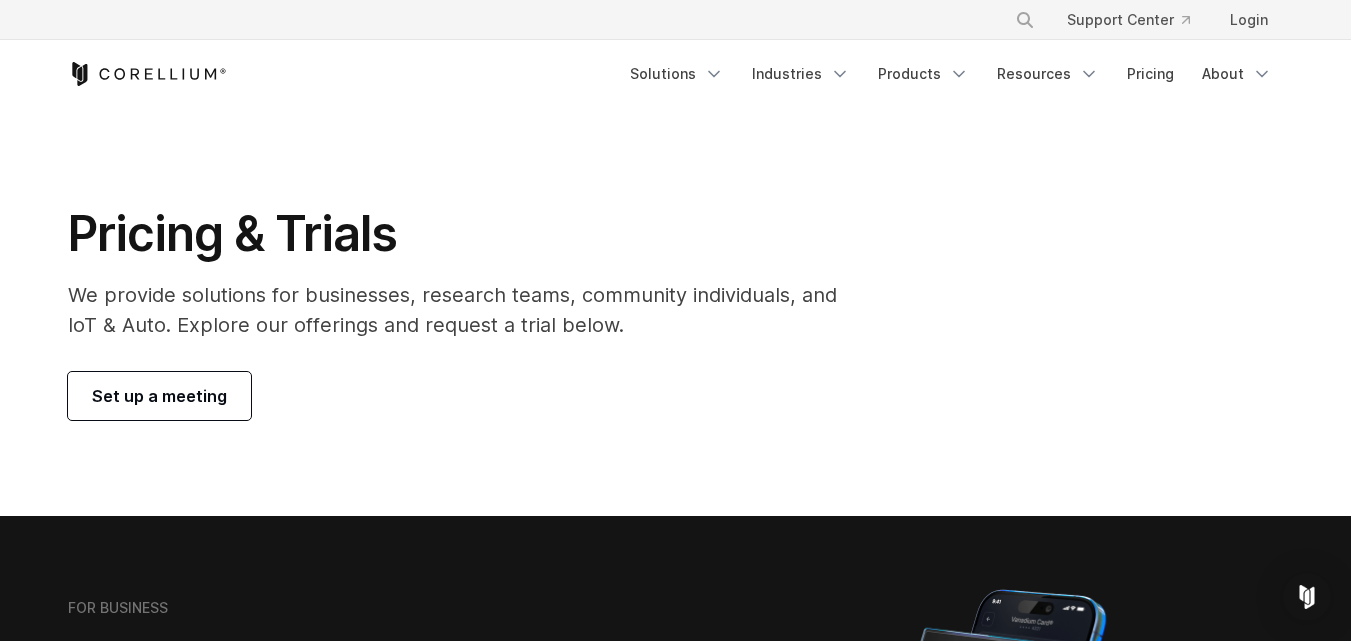 scroll, scrollTop: 710, scrollLeft: 0, axis: vertical 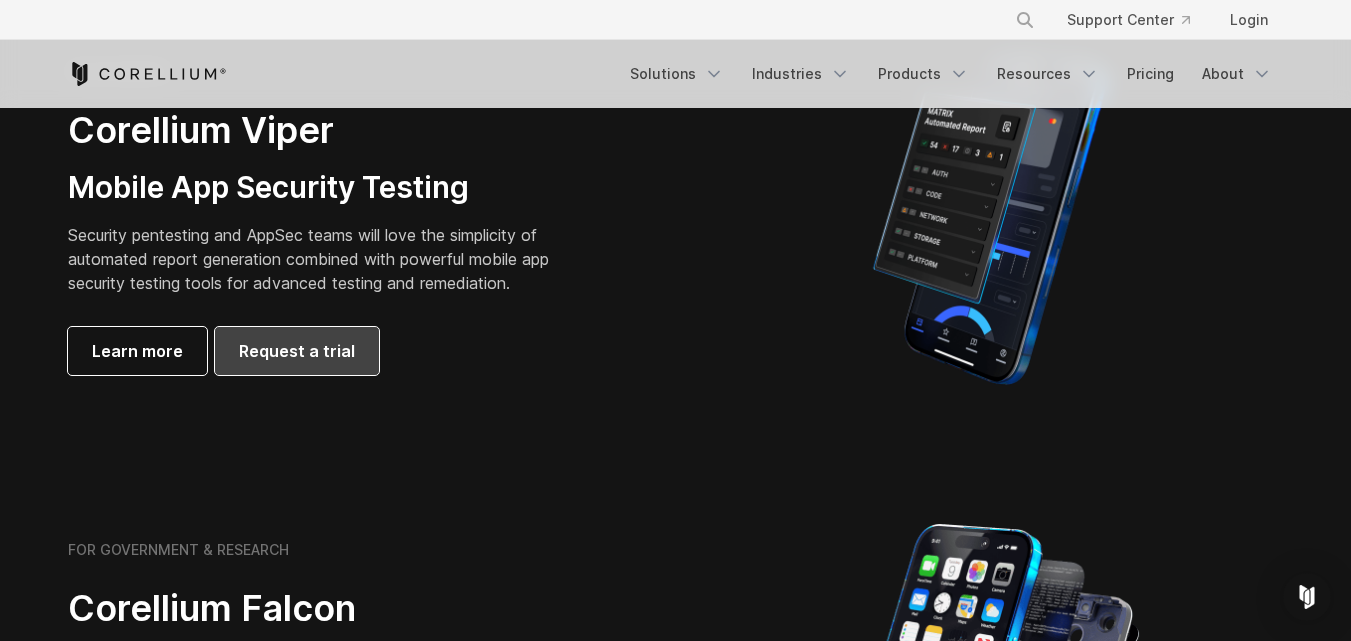 click on "Request a trial" at bounding box center [297, 351] 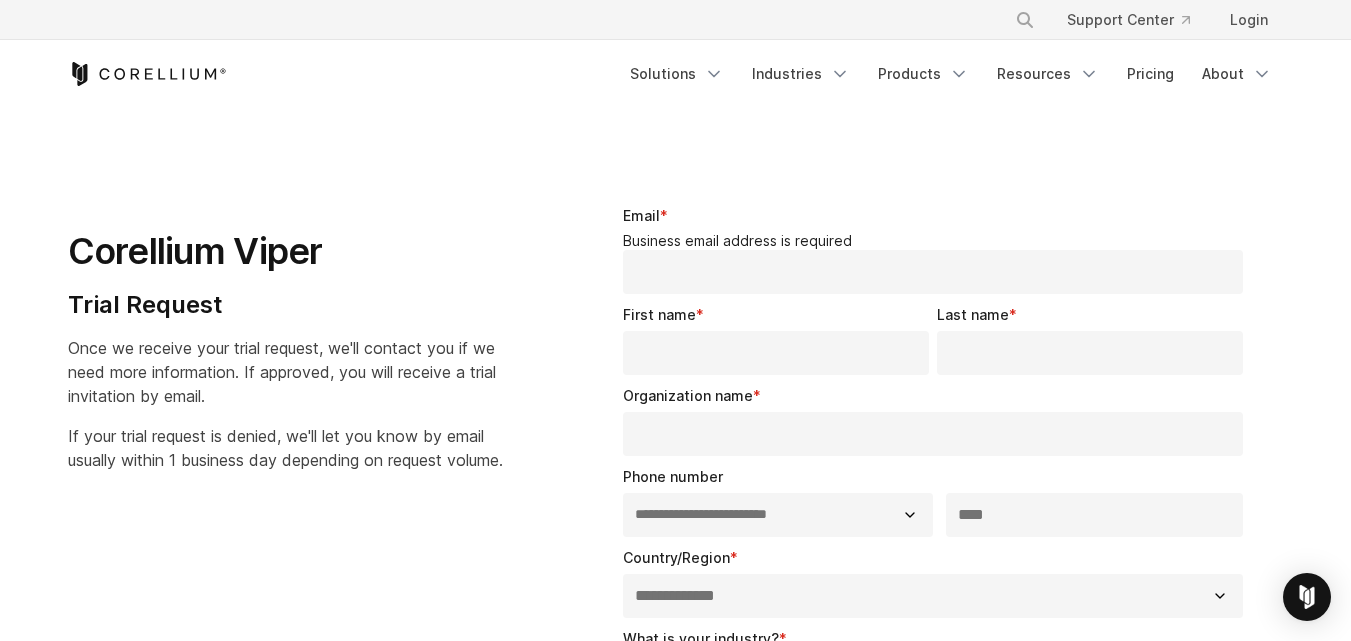 select on "**" 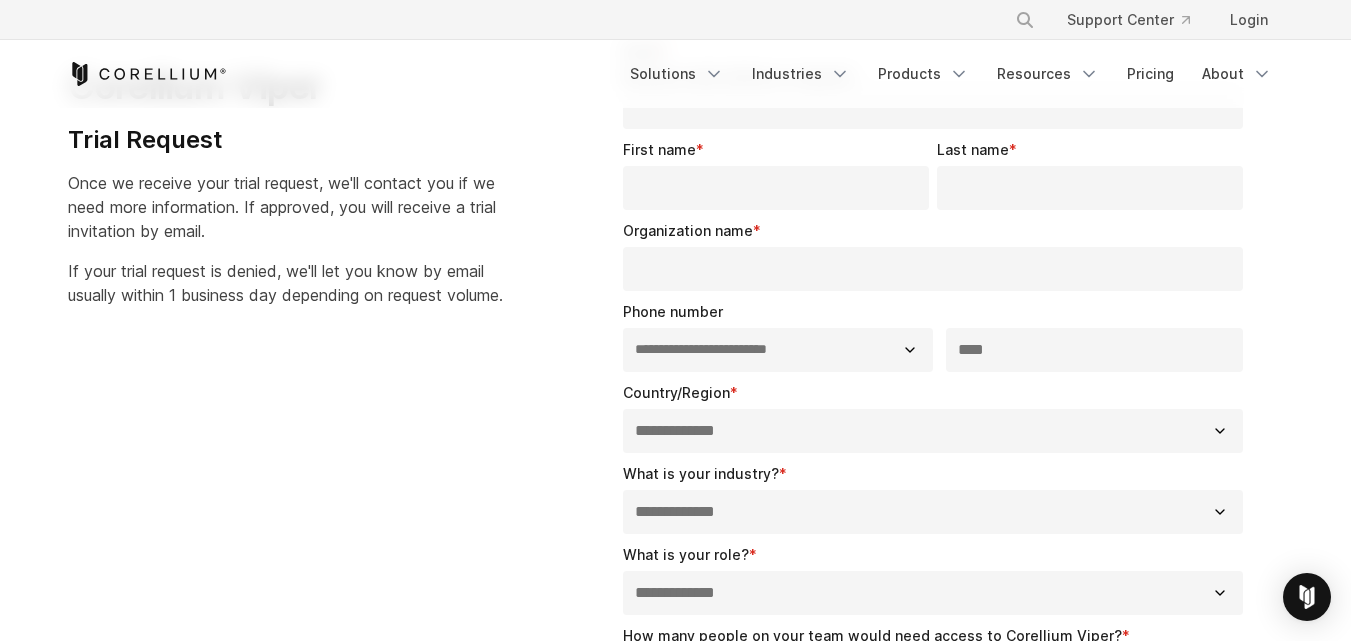 scroll, scrollTop: 172, scrollLeft: 0, axis: vertical 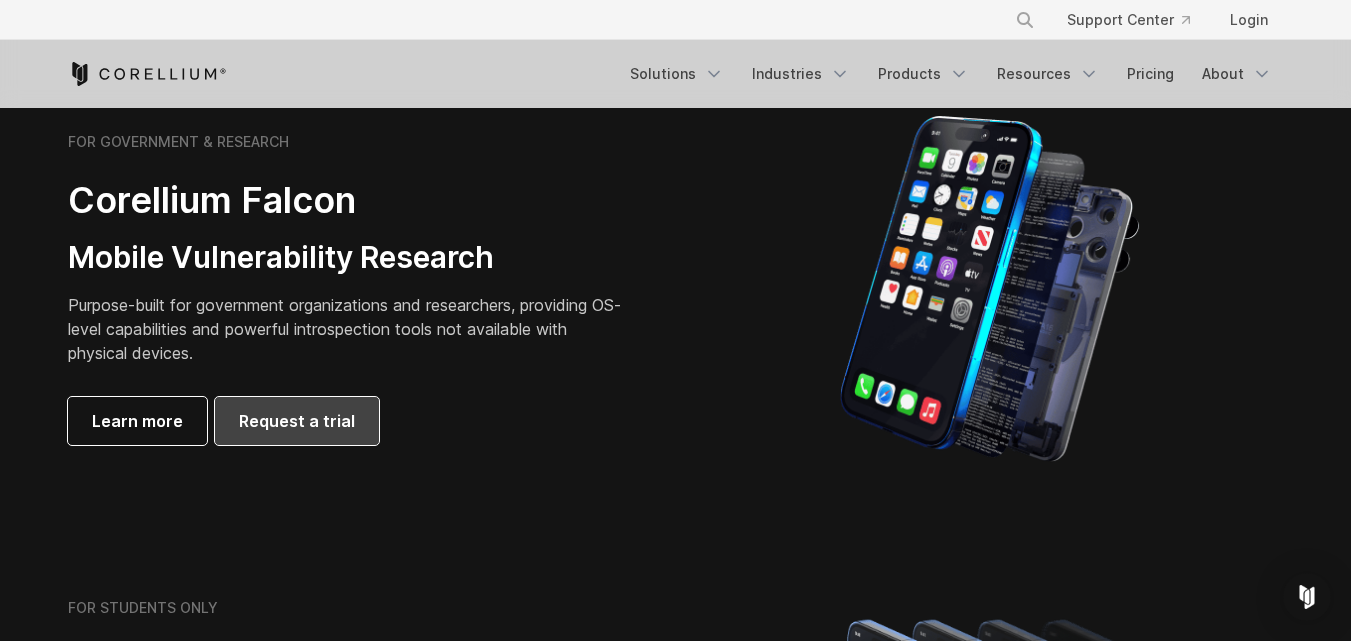 click on "Request a trial" at bounding box center (297, 421) 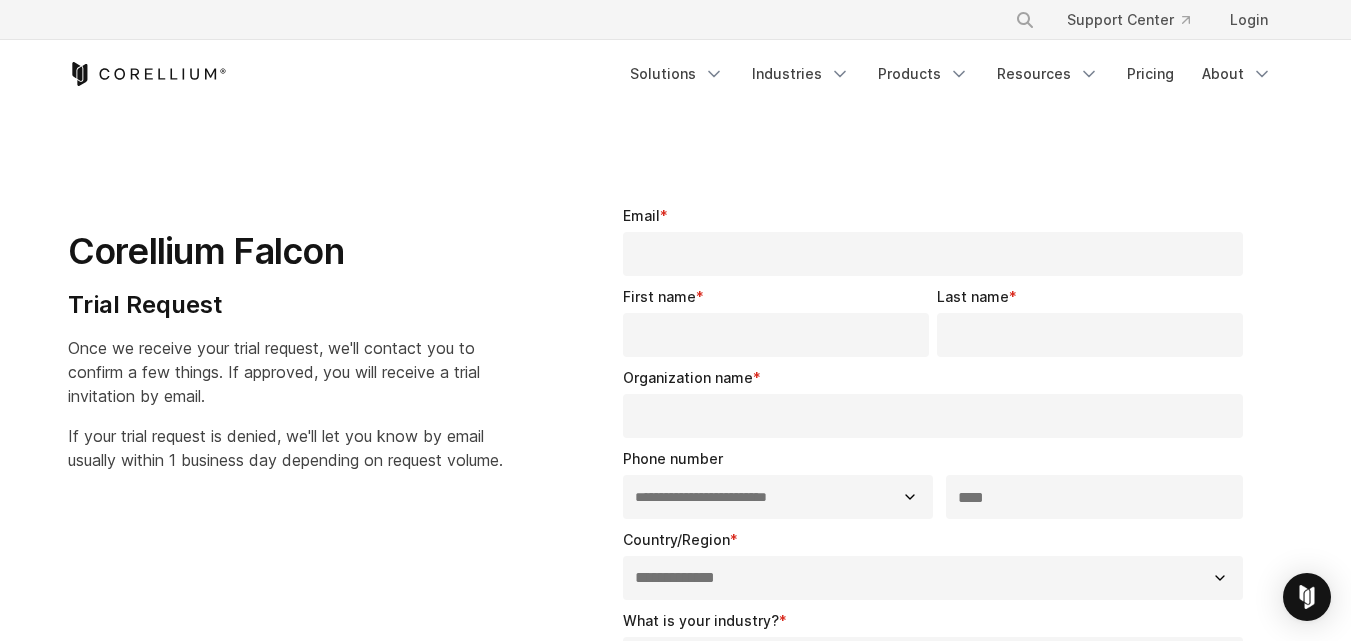 select on "**" 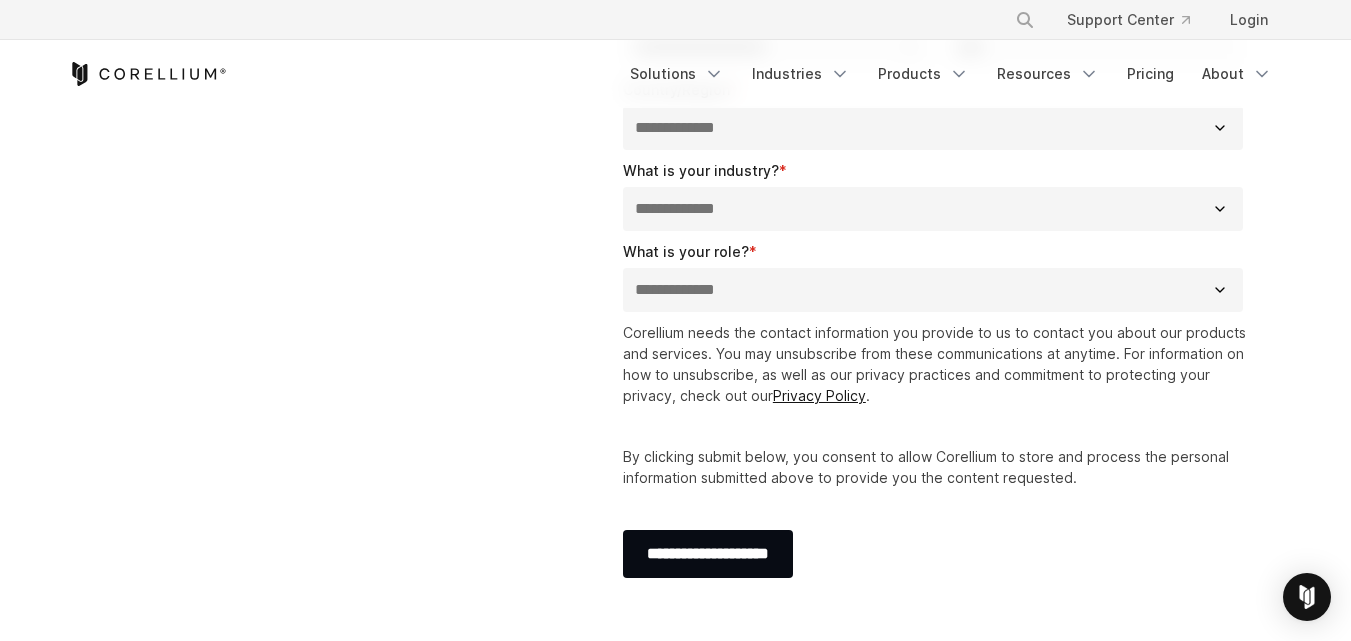 scroll, scrollTop: 440, scrollLeft: 0, axis: vertical 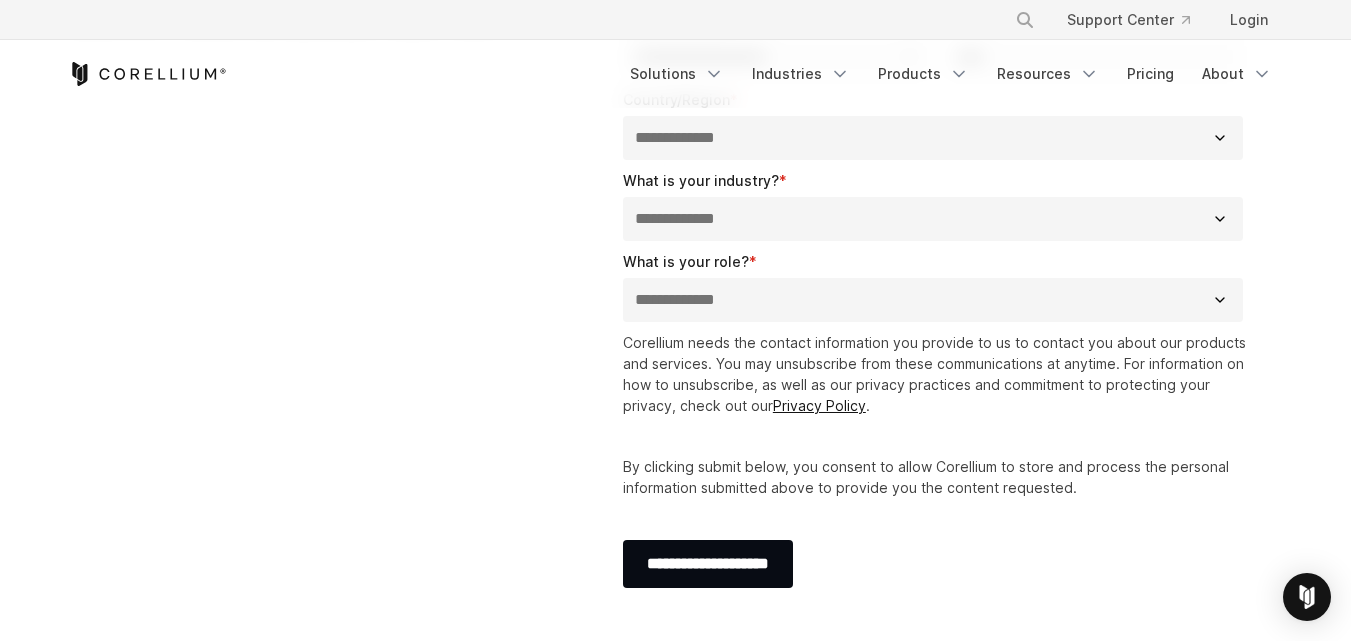 click on "**********" at bounding box center [933, 300] 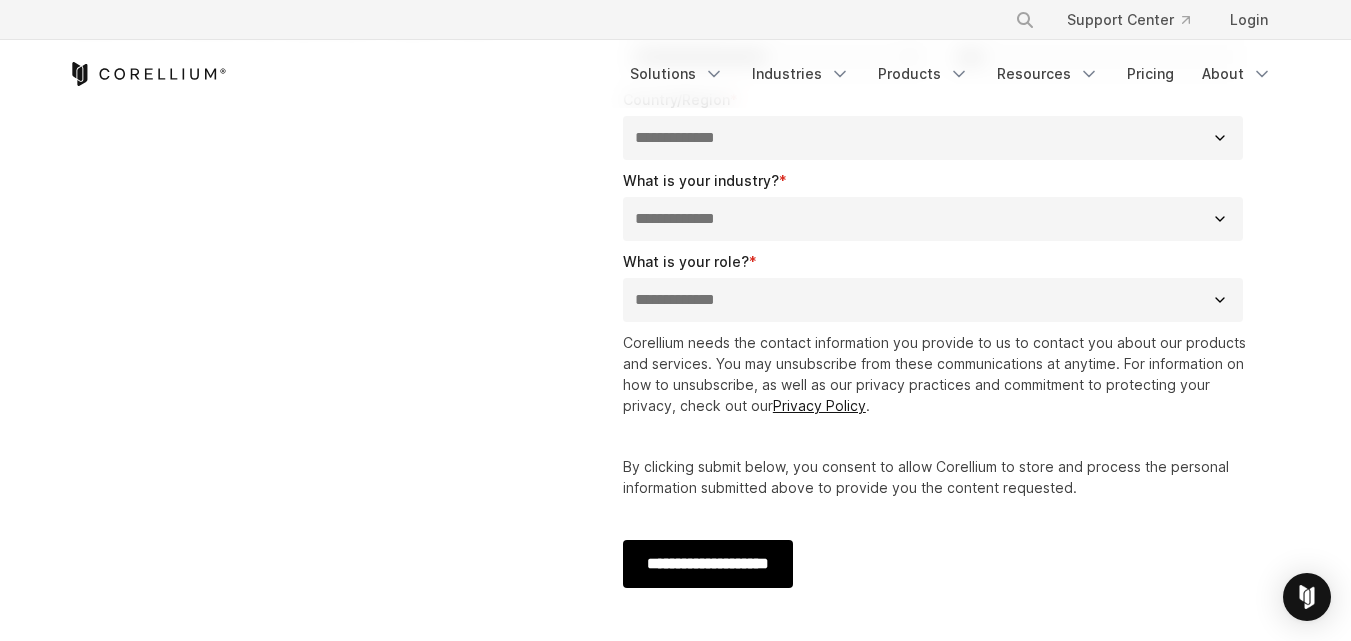 select on "*****" 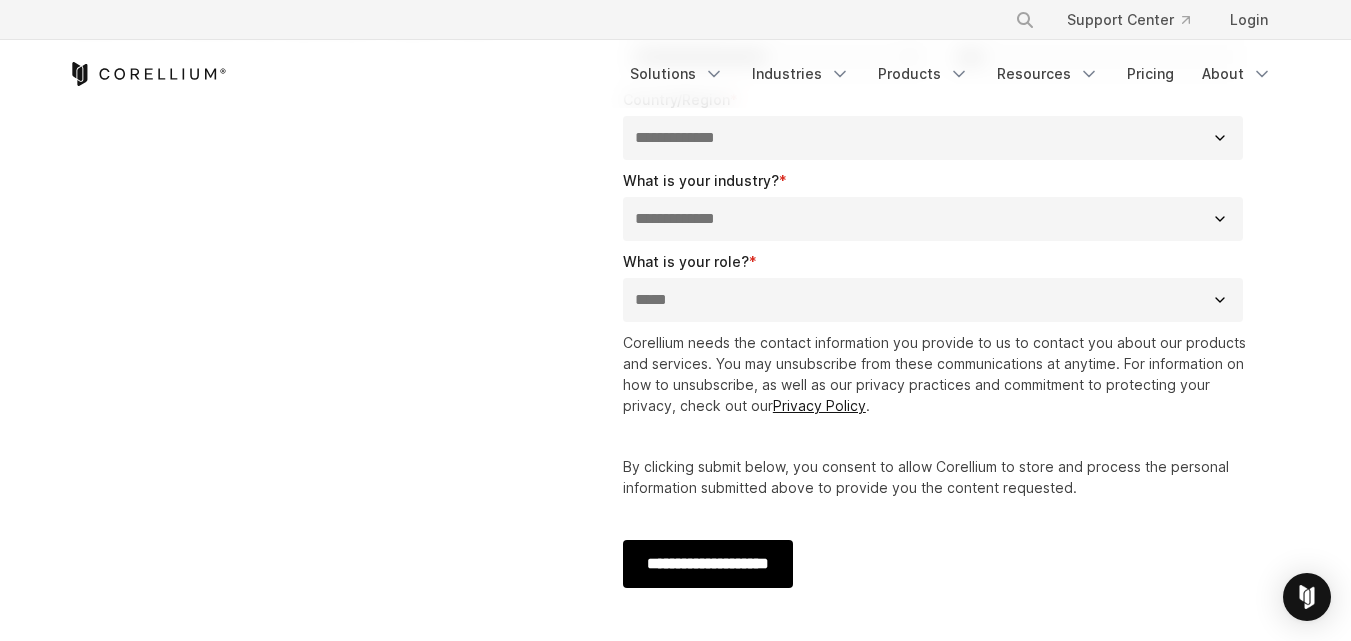 click on "**********" at bounding box center (933, 300) 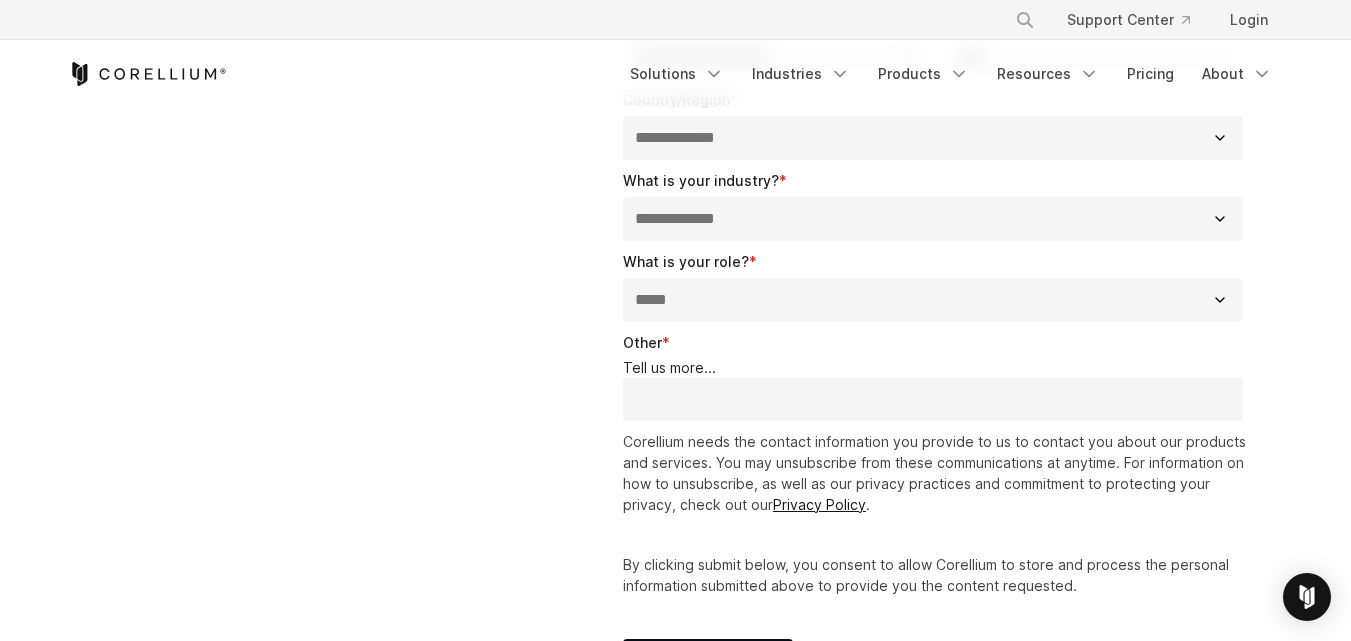 click on "**********" at bounding box center [933, 219] 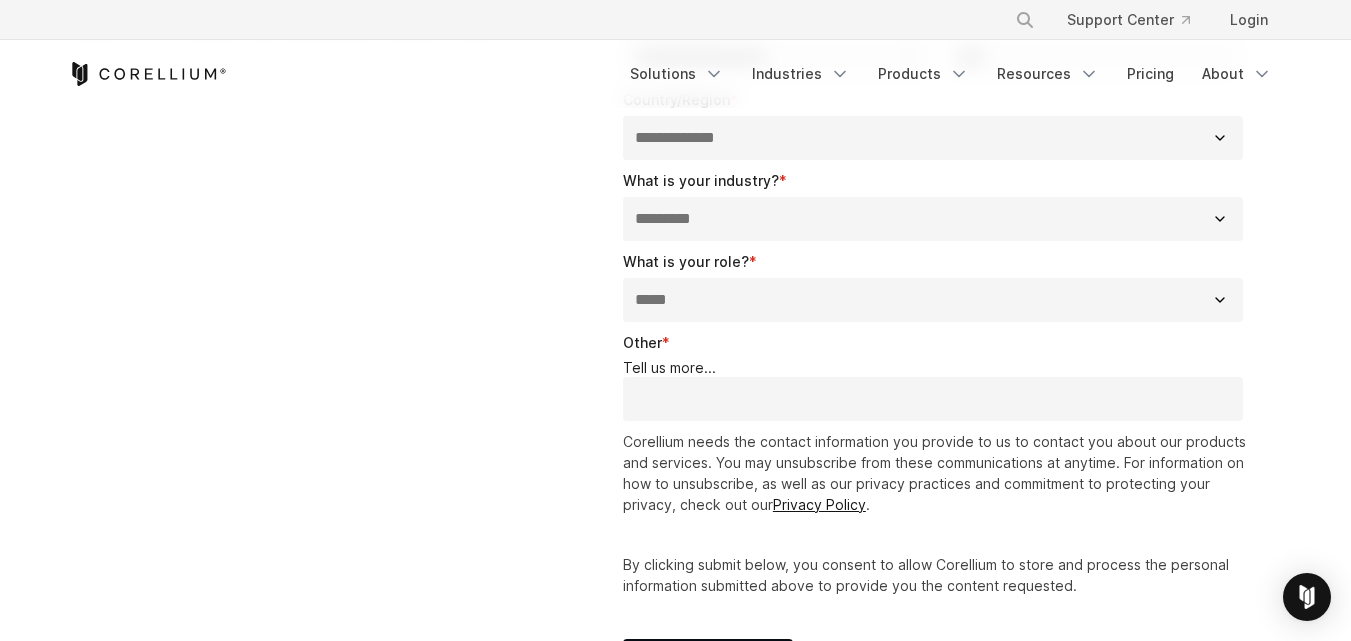 click on "**********" at bounding box center (933, 219) 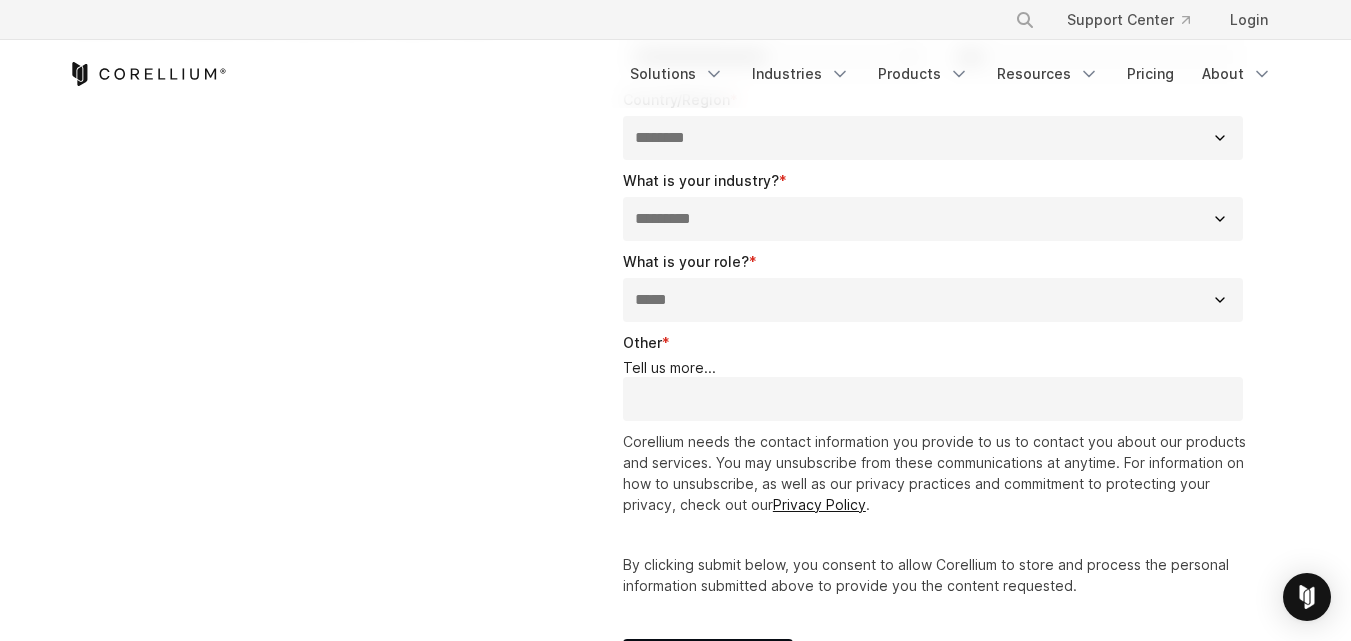 click on "**********" at bounding box center [933, 138] 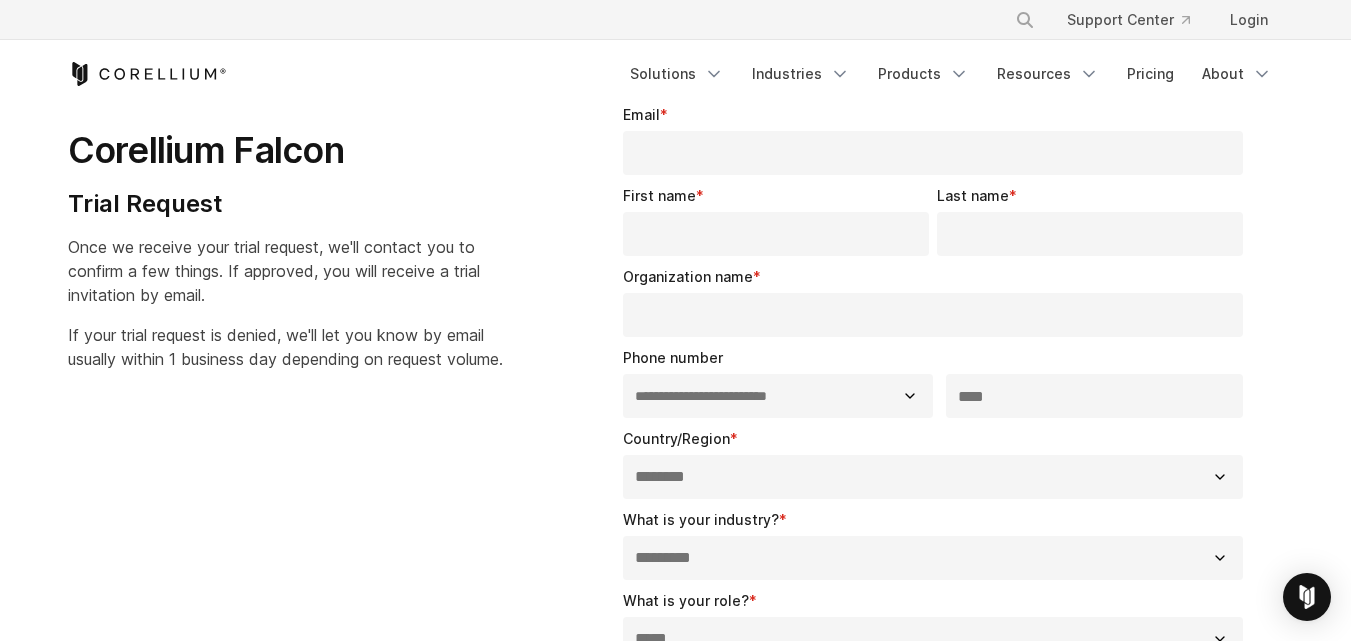 scroll, scrollTop: 22, scrollLeft: 0, axis: vertical 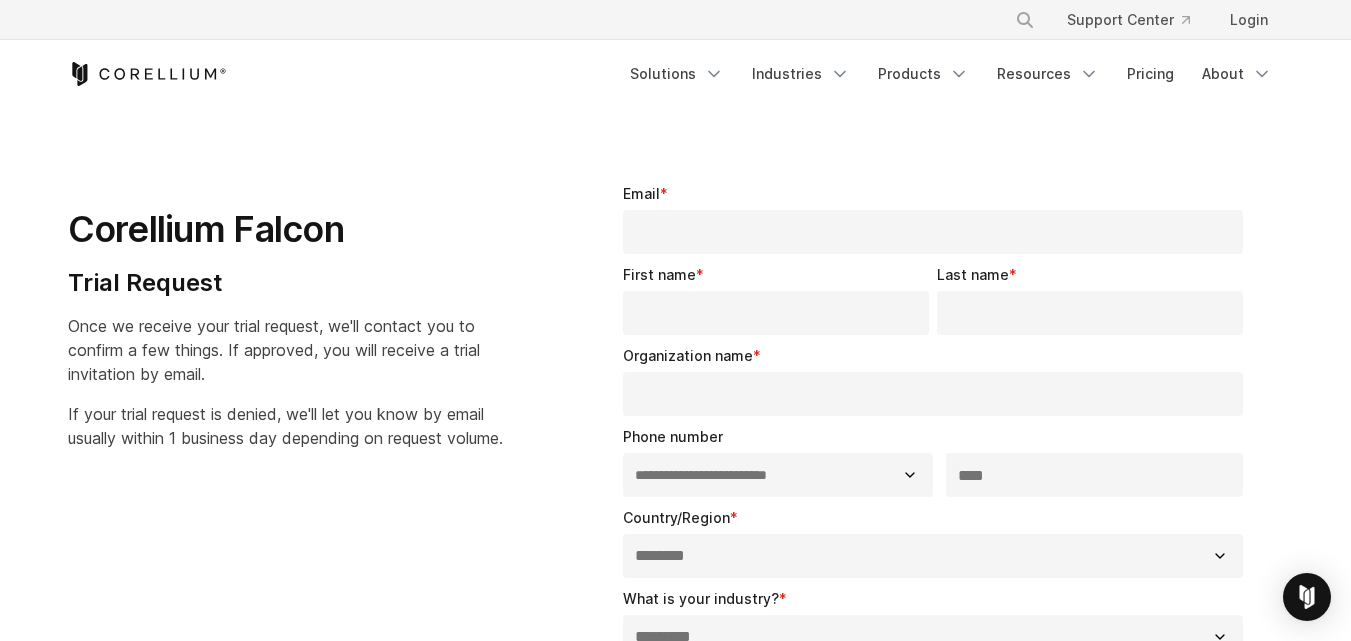 click on "***" at bounding box center [1095, 475] 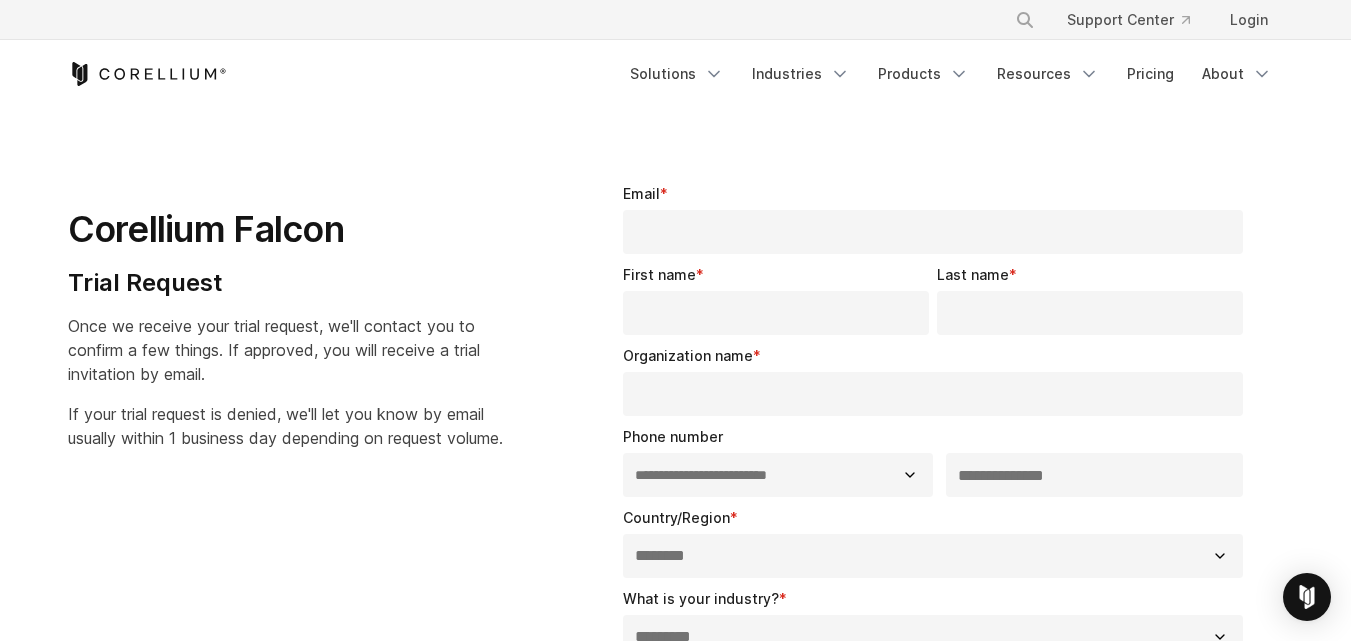 type on "**********" 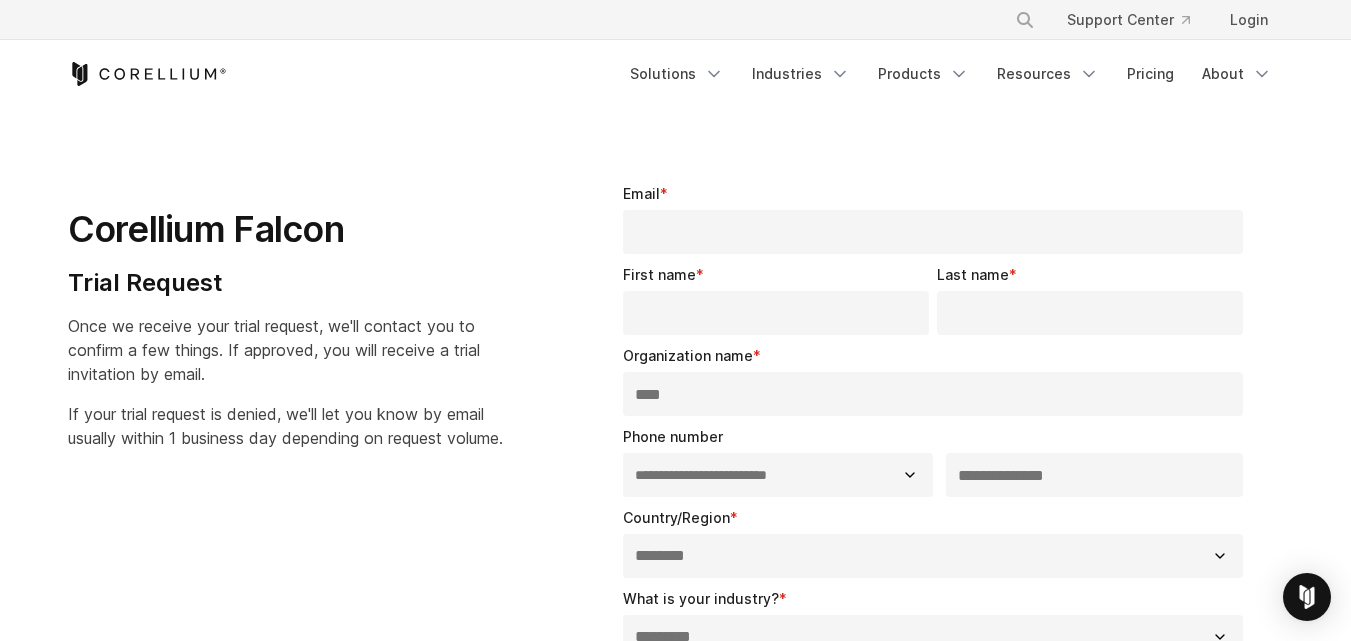 type on "****" 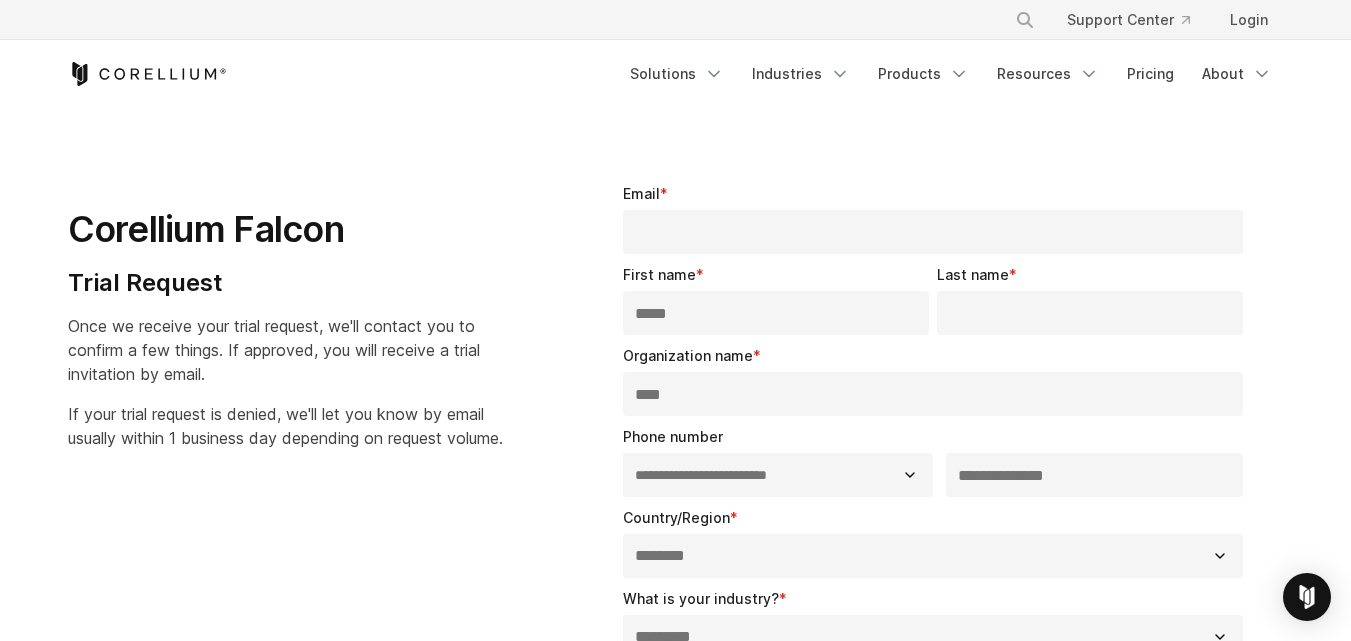 click on "Last name *" at bounding box center [1094, 299] 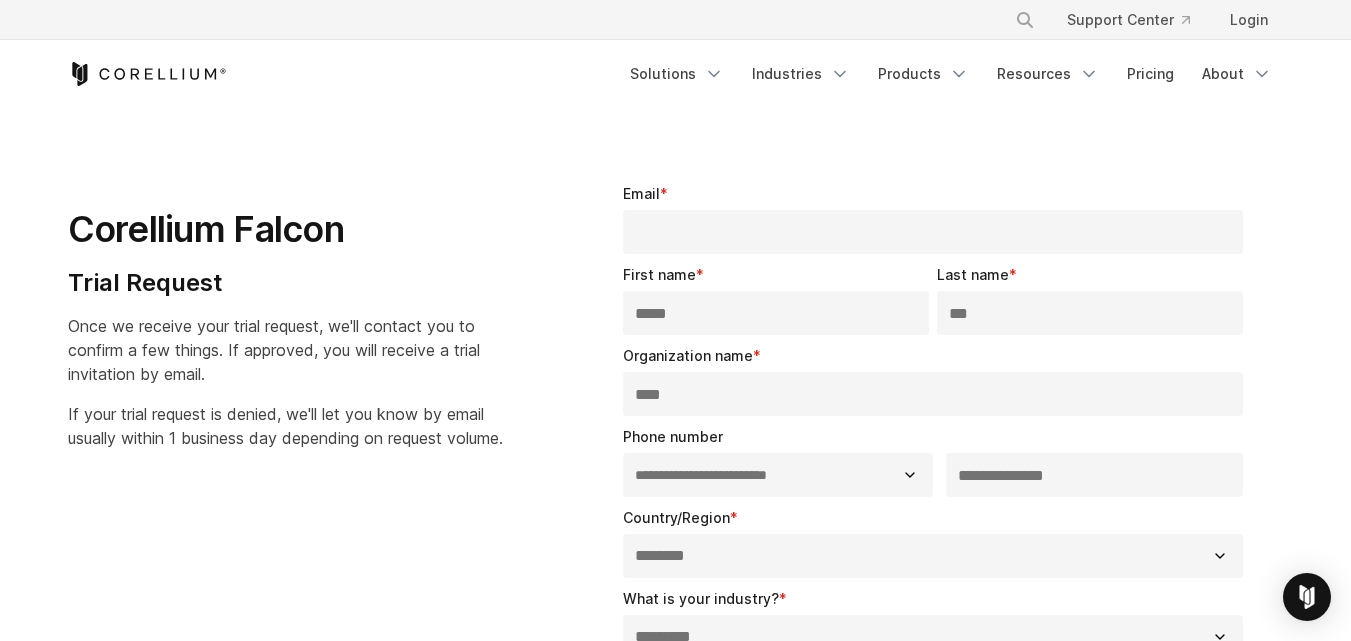 type on "***" 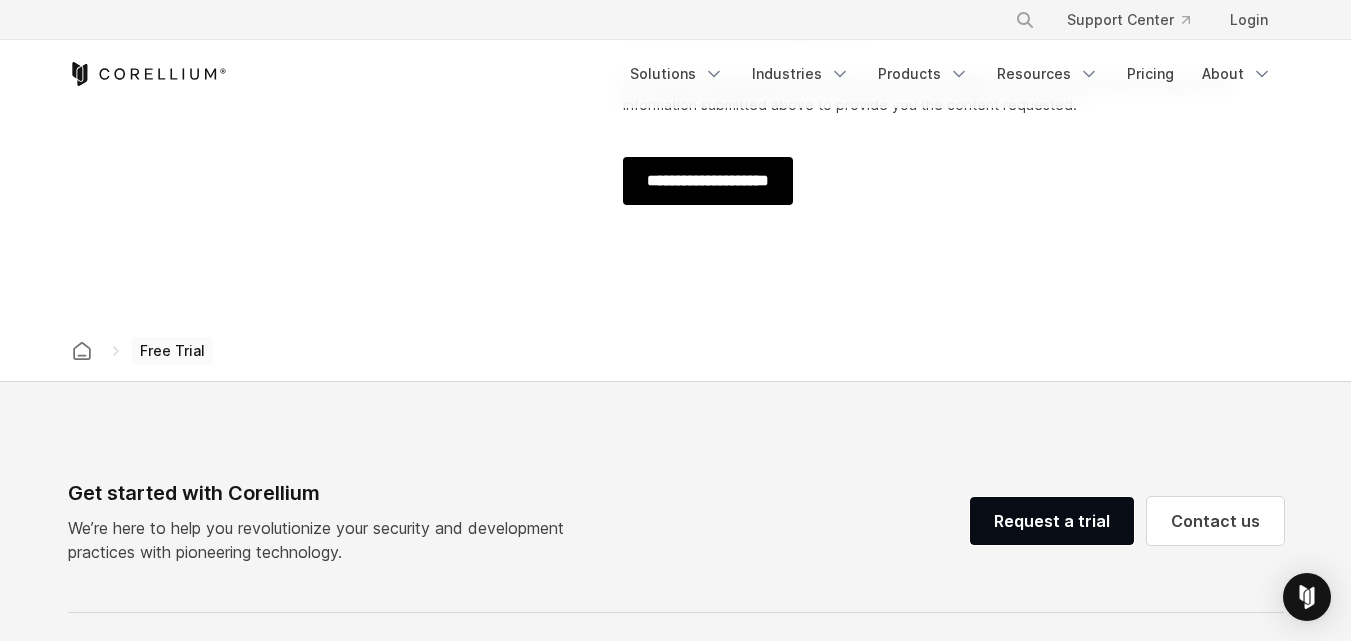 click on "**********" at bounding box center [708, 181] 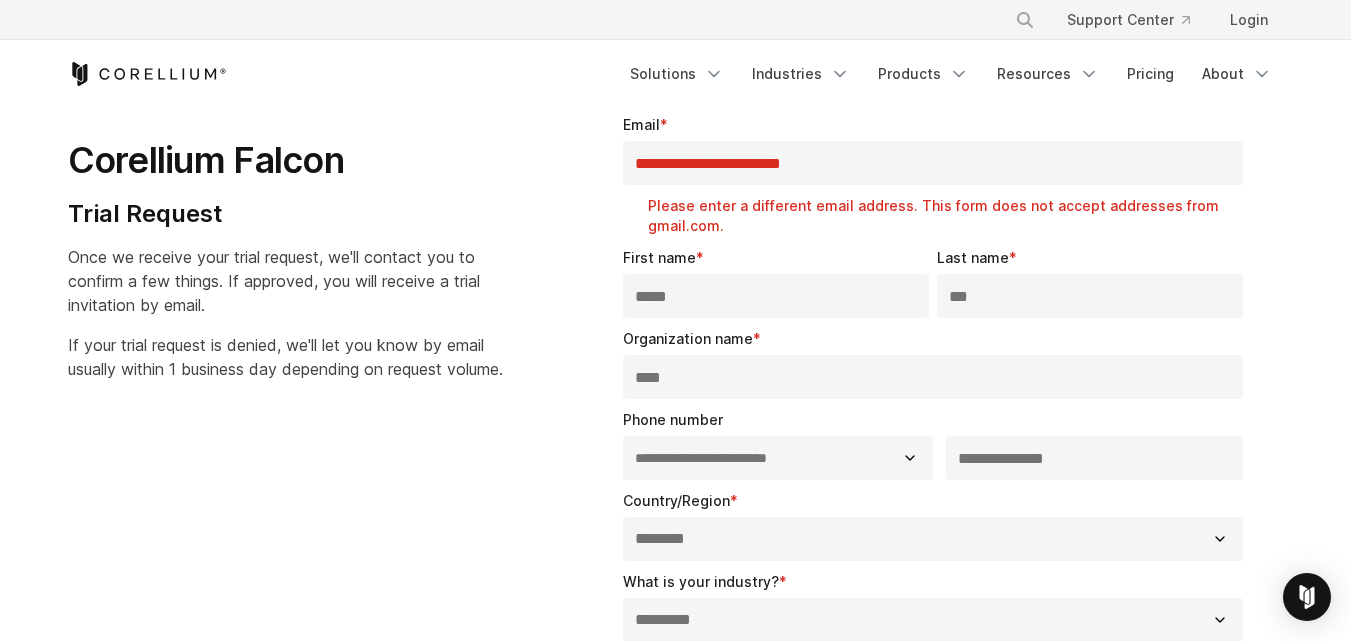 scroll, scrollTop: 0, scrollLeft: 0, axis: both 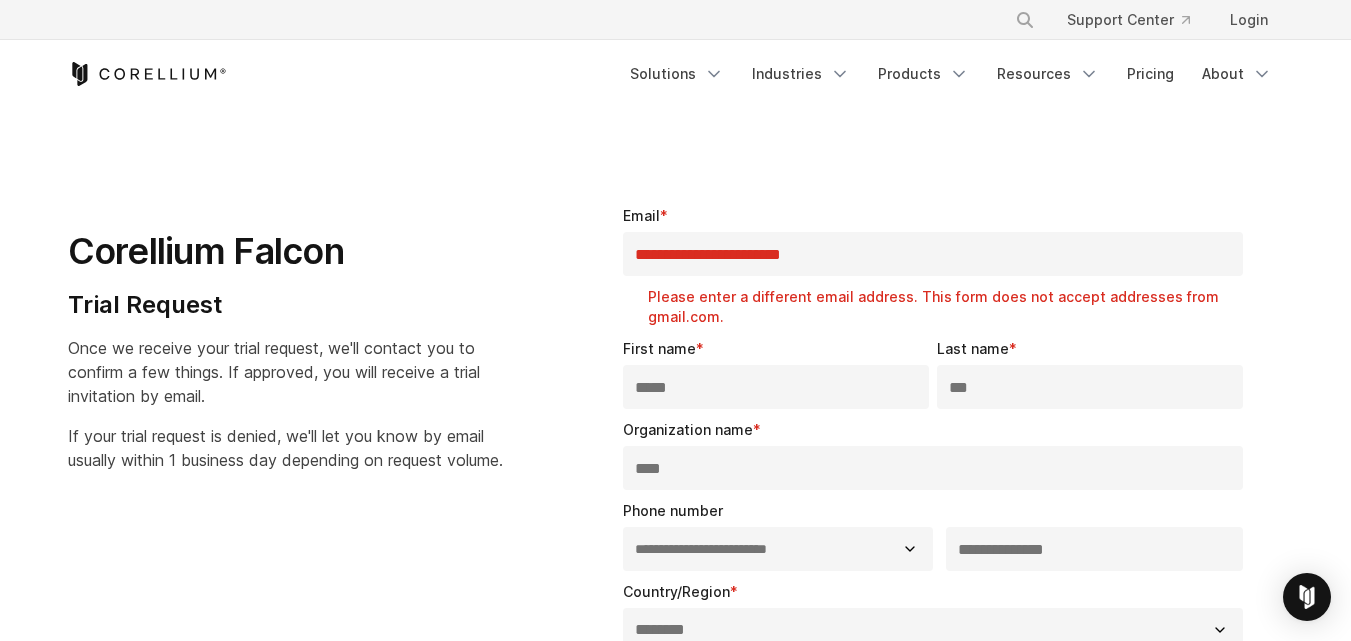 click on "**********" at bounding box center [933, 254] 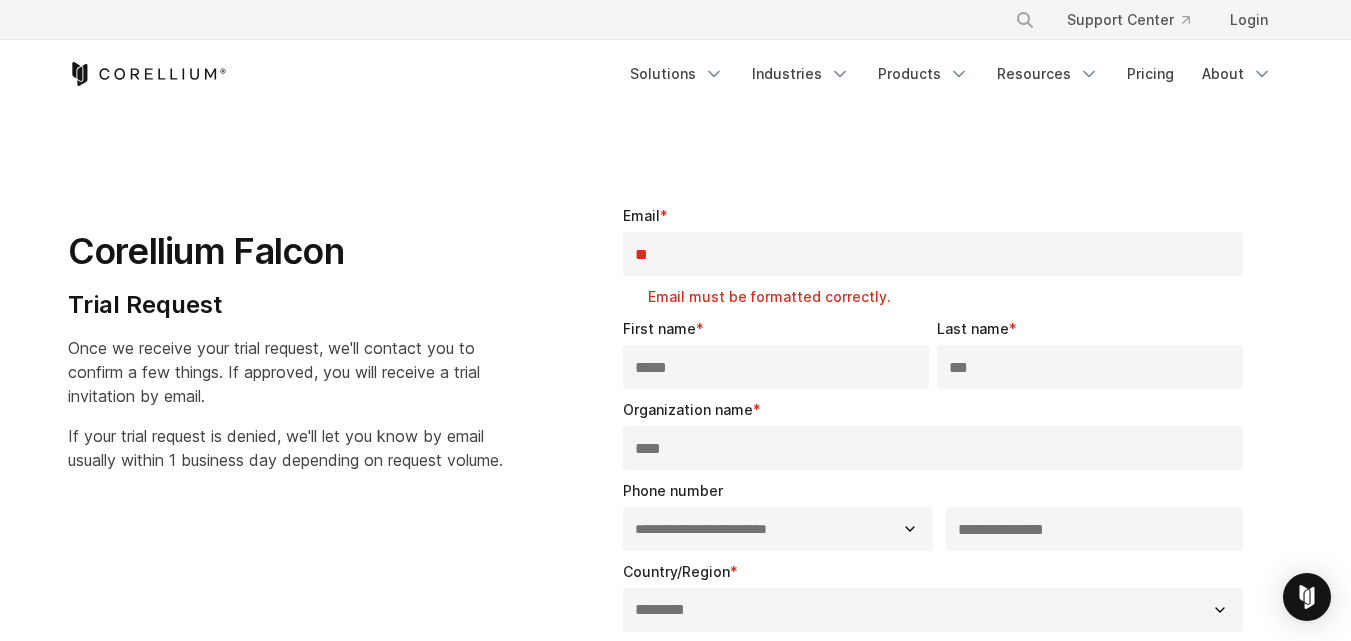 type on "*" 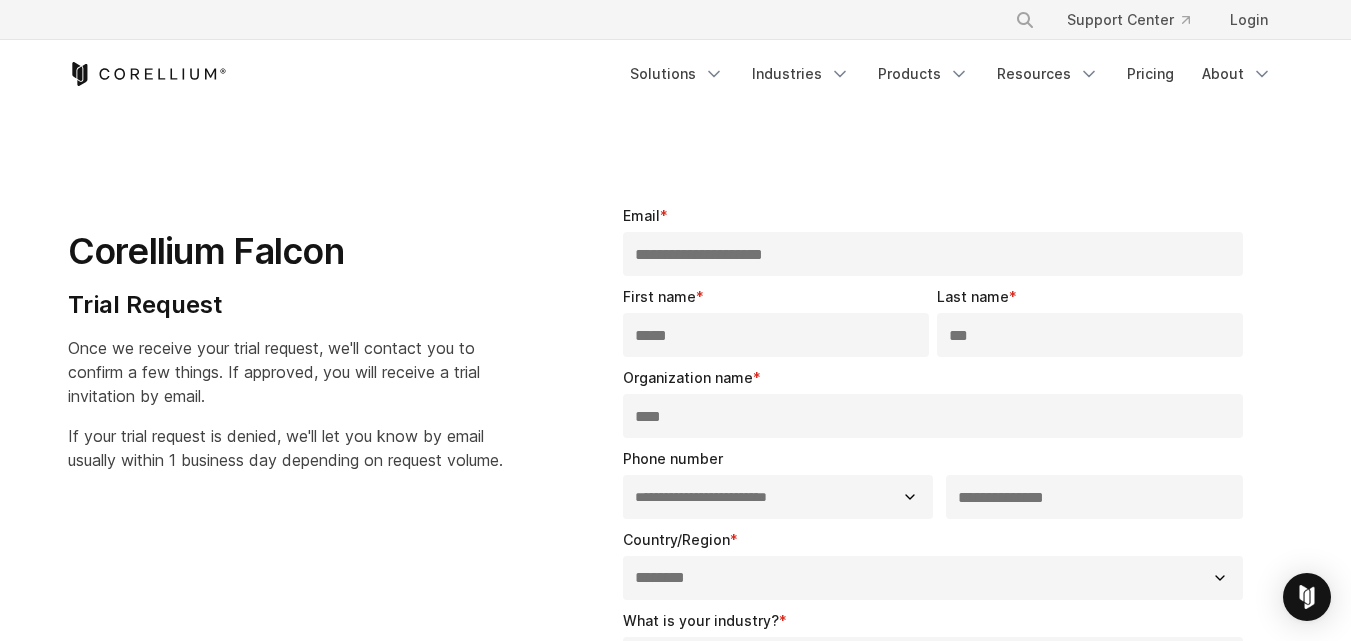 type on "**********" 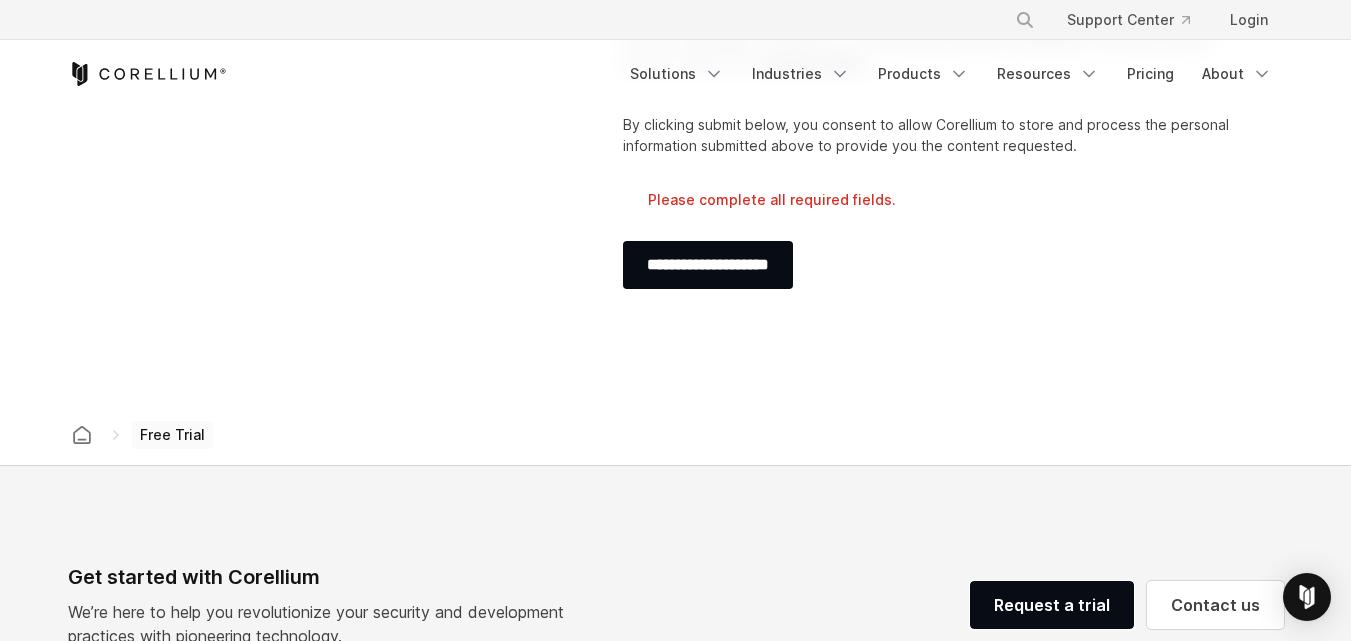 scroll, scrollTop: 1423, scrollLeft: 0, axis: vertical 